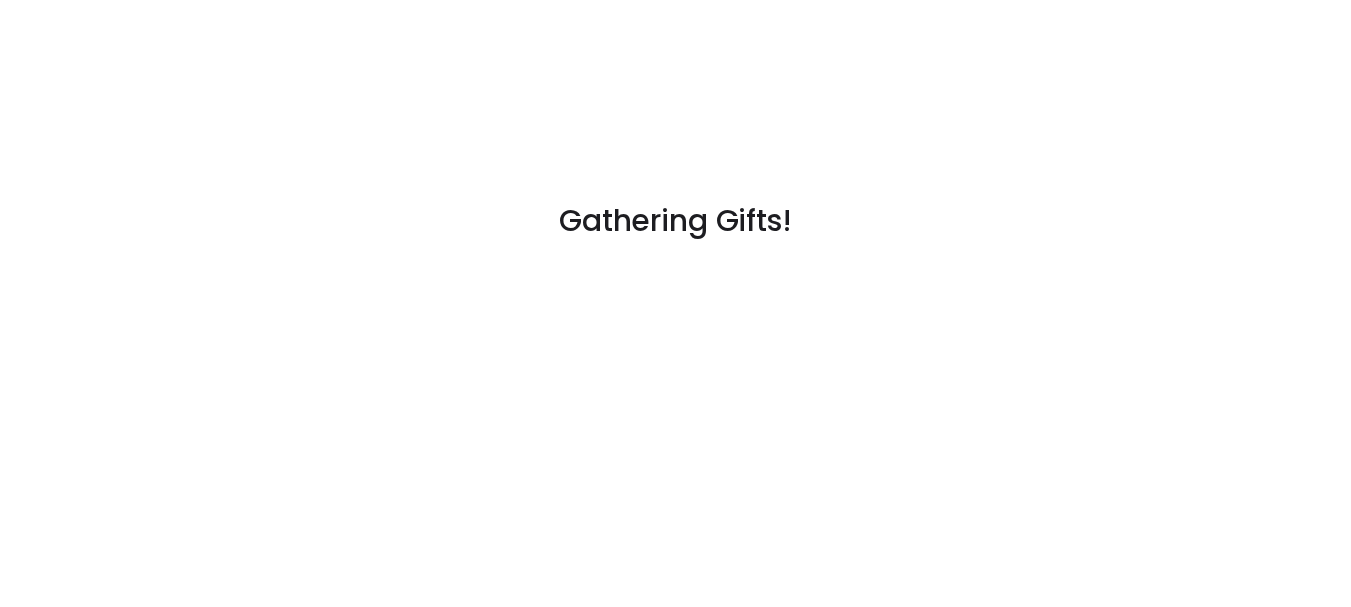 scroll, scrollTop: 0, scrollLeft: 0, axis: both 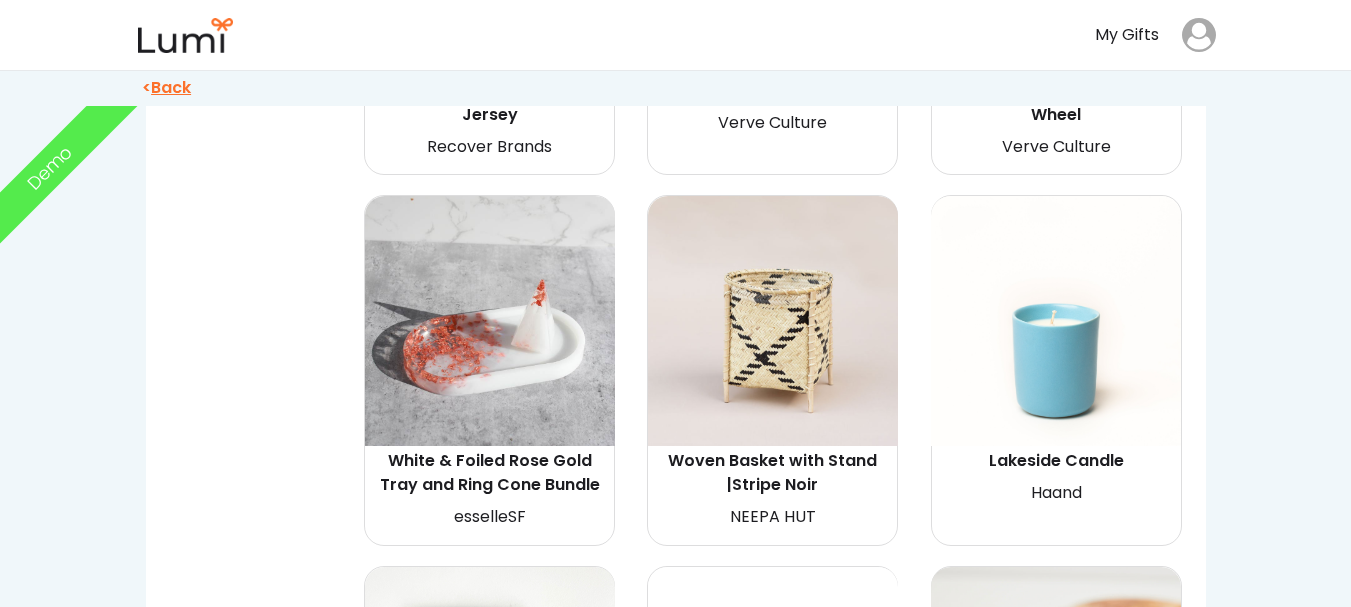 click at bounding box center [1056, 321] 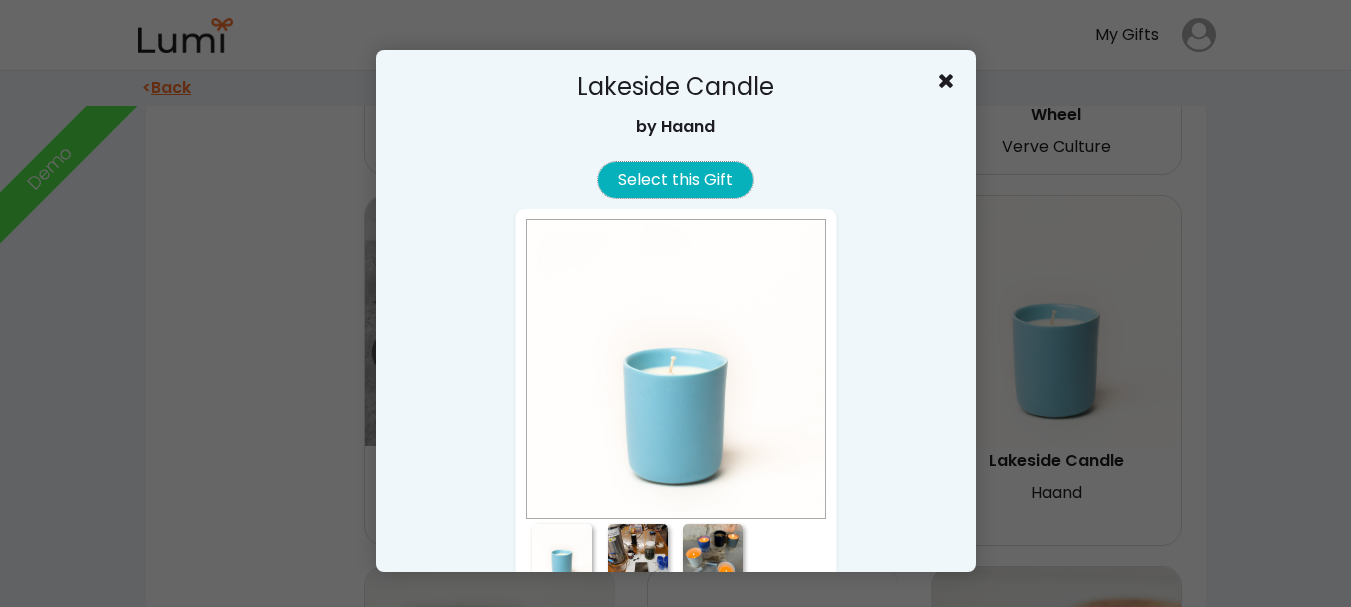 click on "Select this Gift" at bounding box center [675, 180] 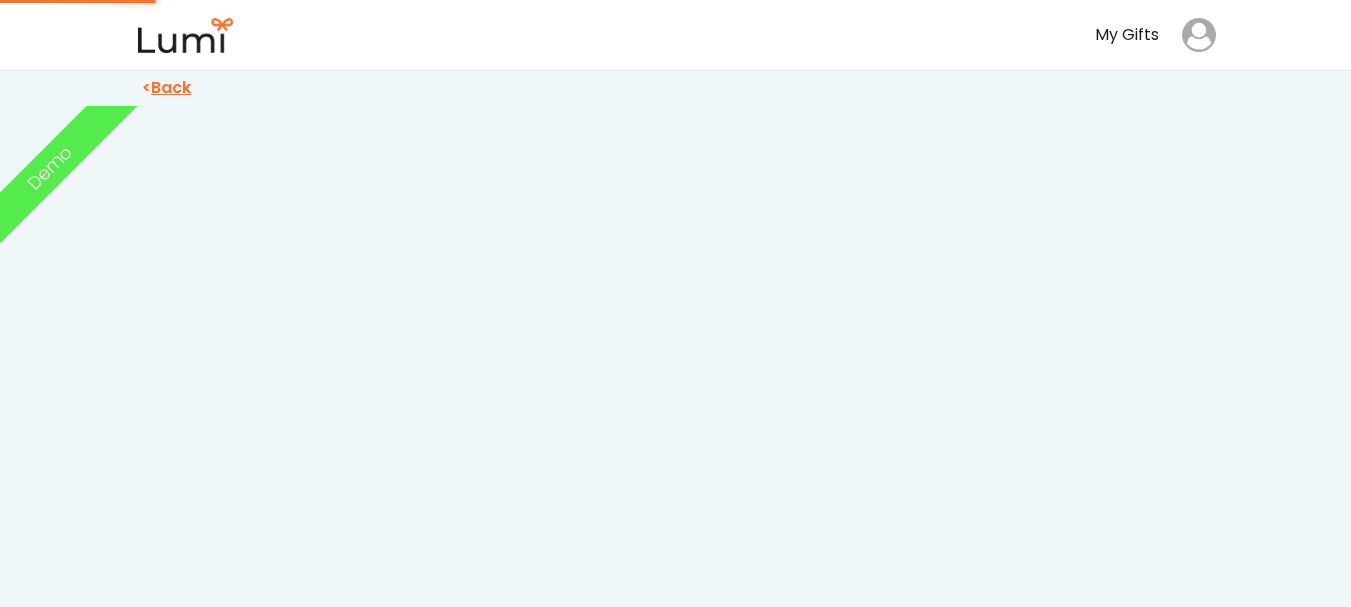 scroll, scrollTop: 0, scrollLeft: 0, axis: both 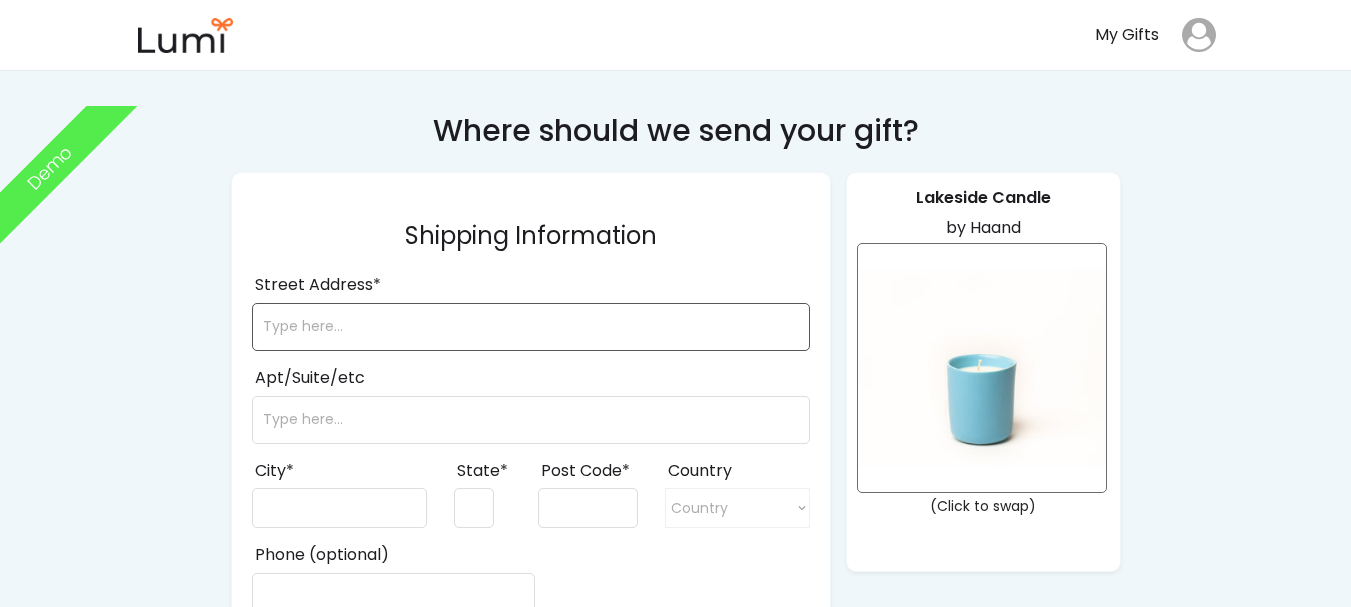 click at bounding box center [531, 327] 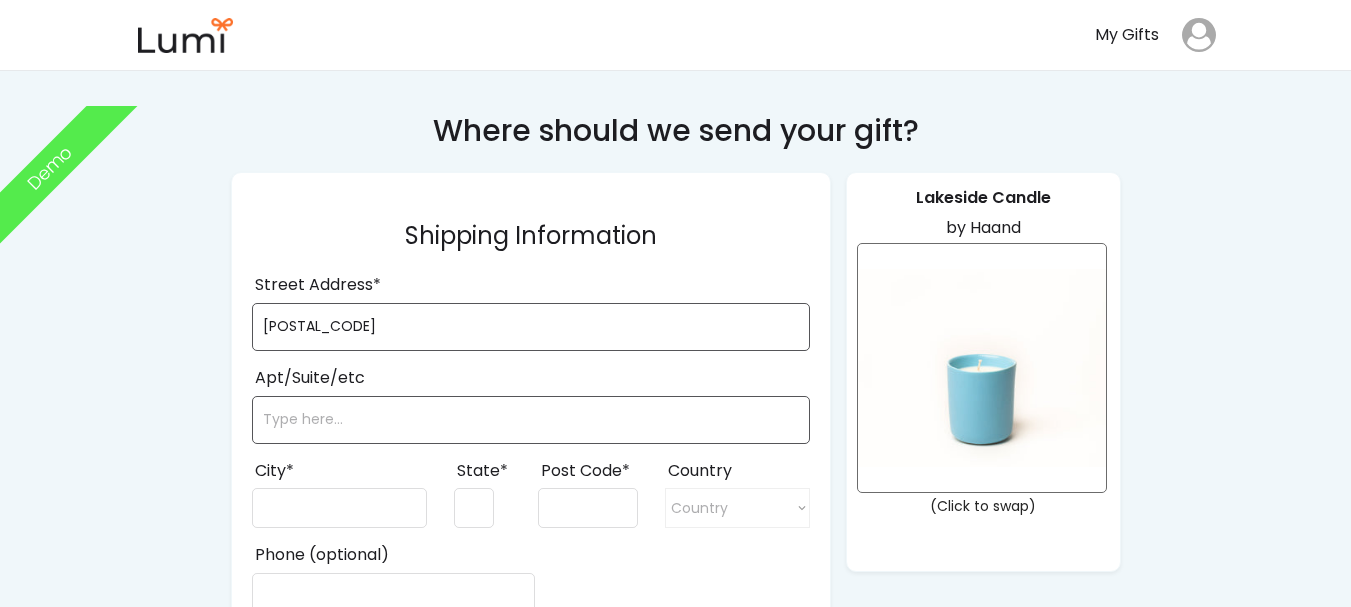 type on "[POSTAL_CODE]" 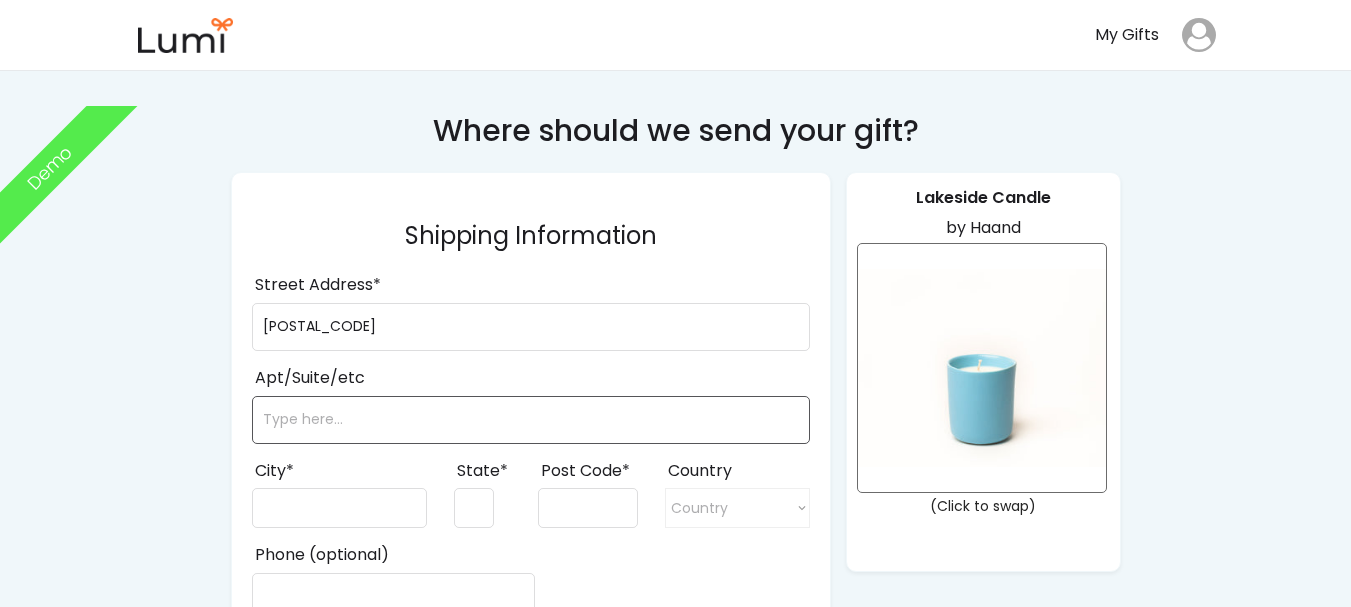 click at bounding box center [531, 420] 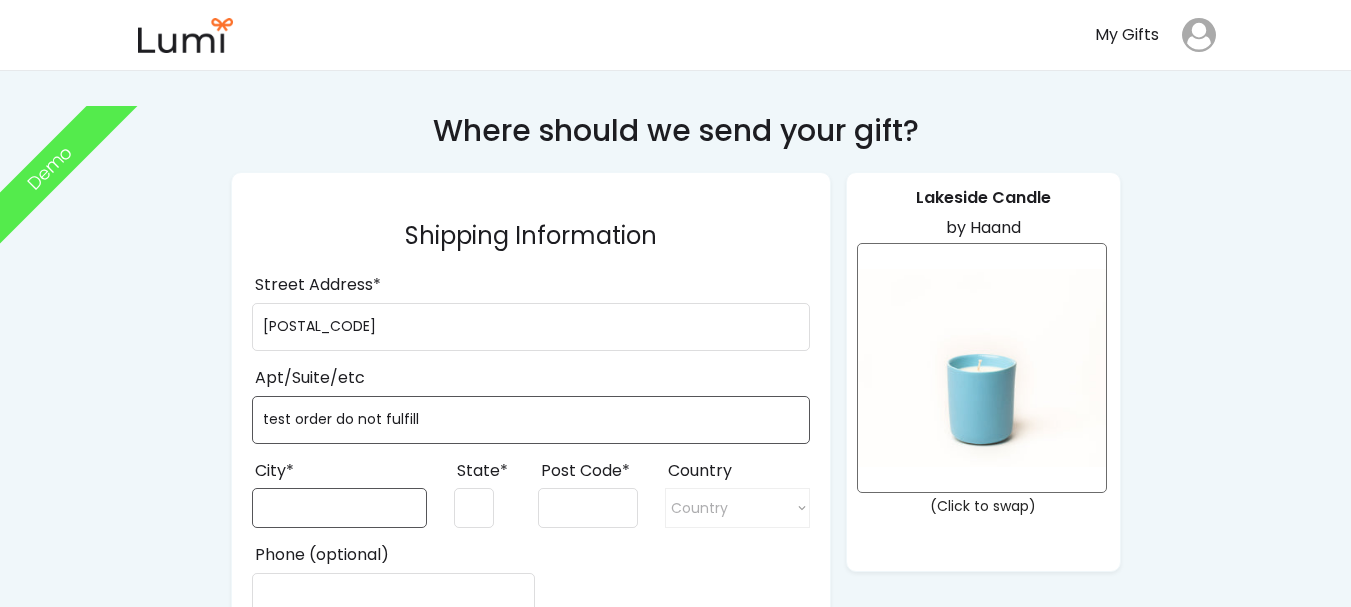 type on "test order do not fulfill" 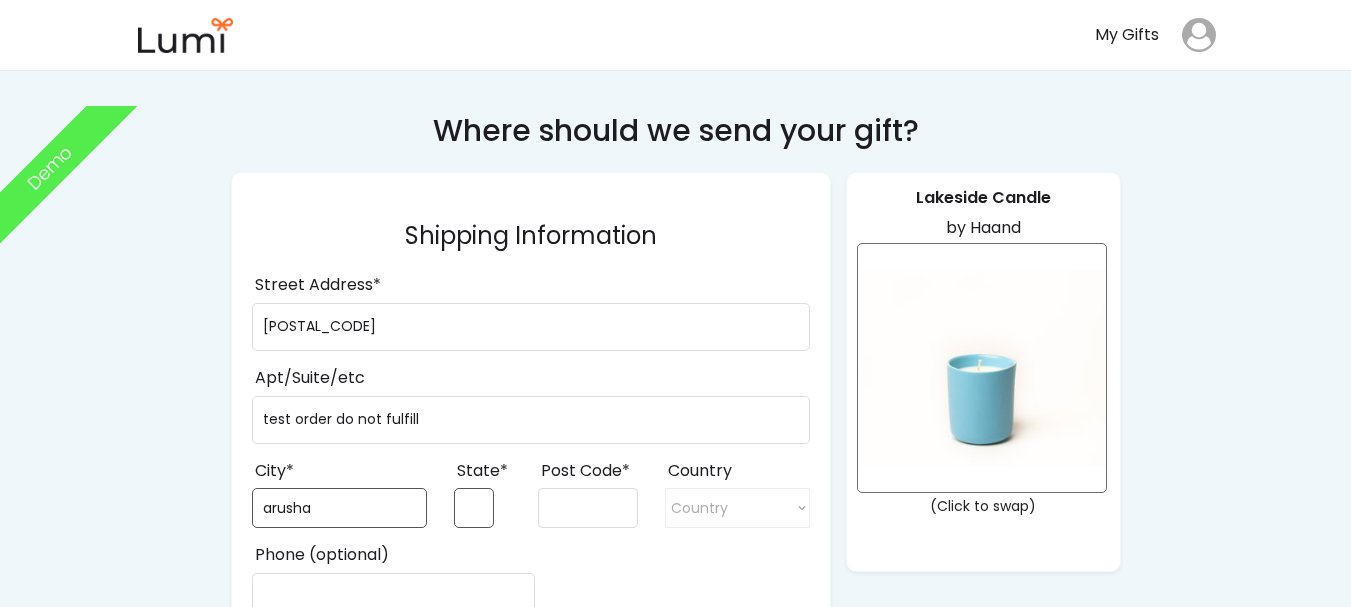 type on "arusha" 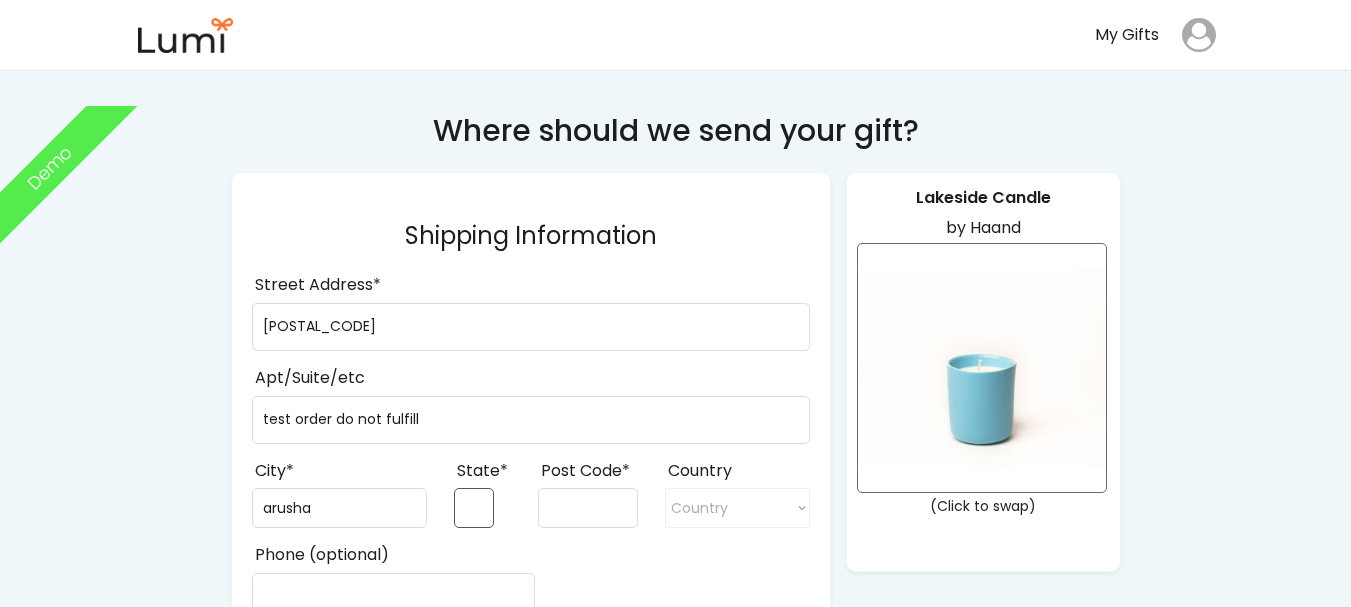 click at bounding box center [474, 508] 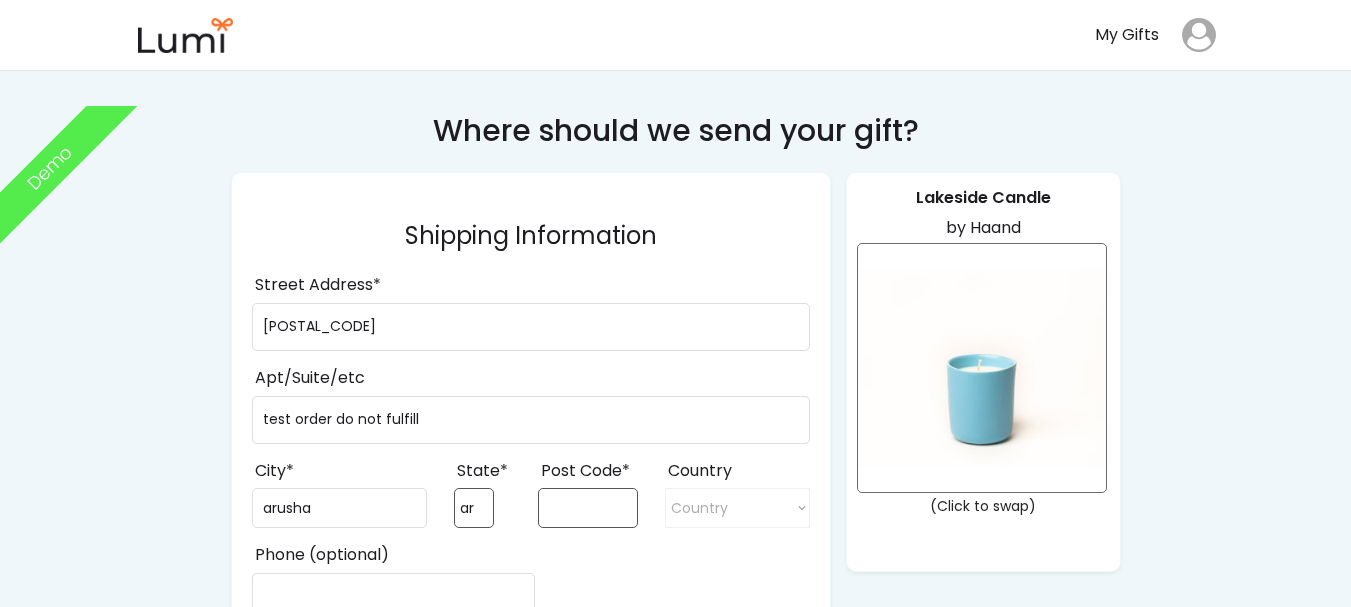 type on "ar" 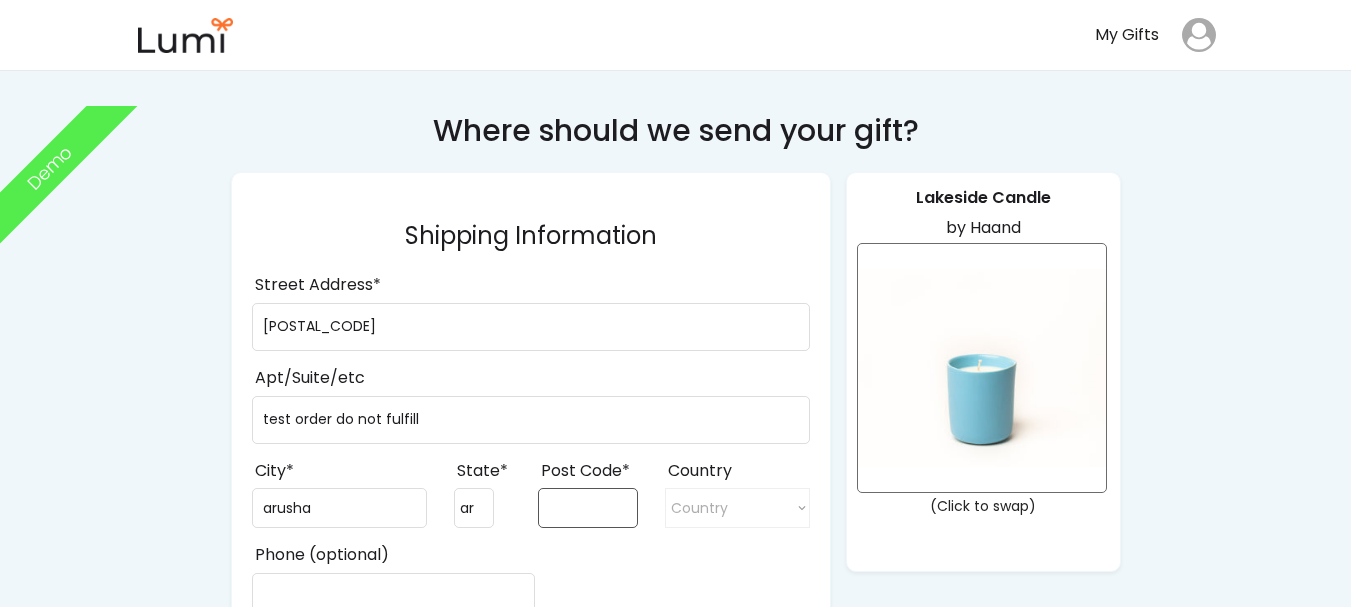 click at bounding box center (588, 508) 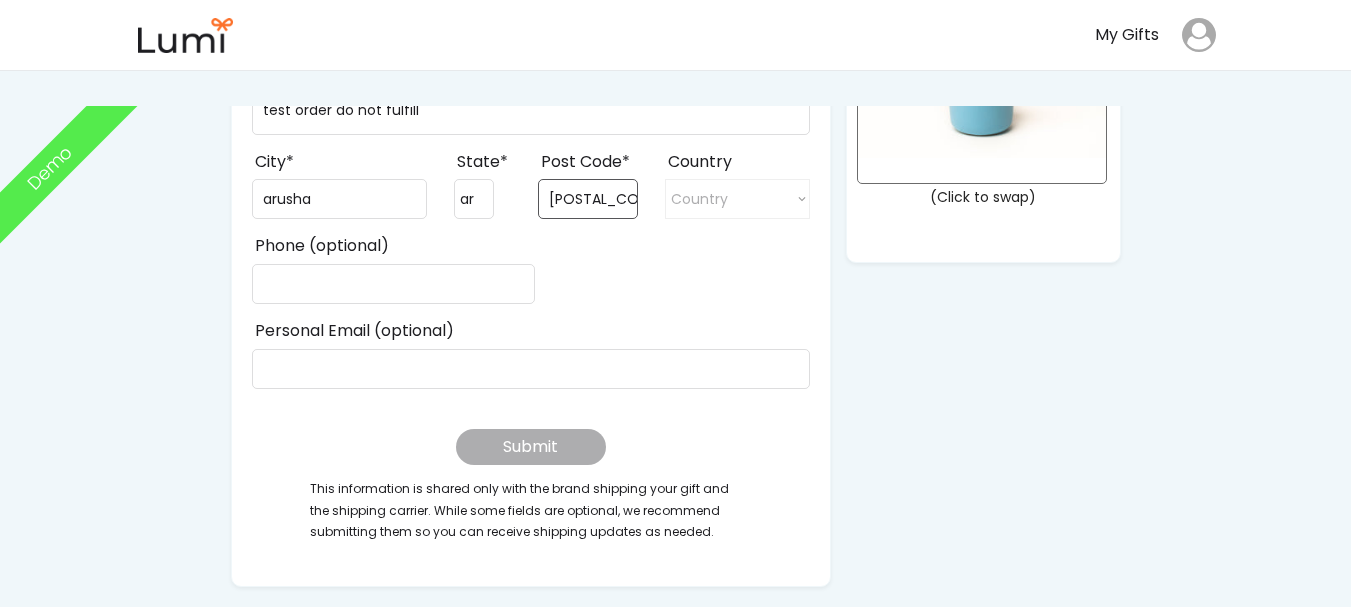 scroll, scrollTop: 308, scrollLeft: 0, axis: vertical 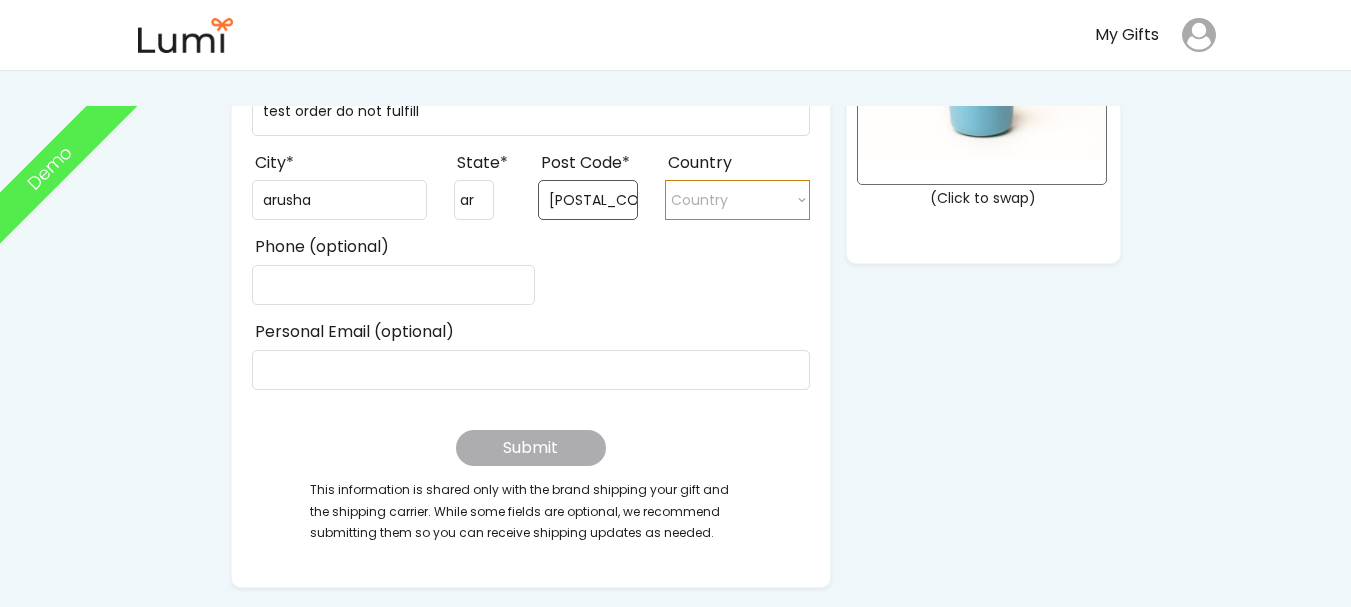 type on "[POSTAL_CODE]" 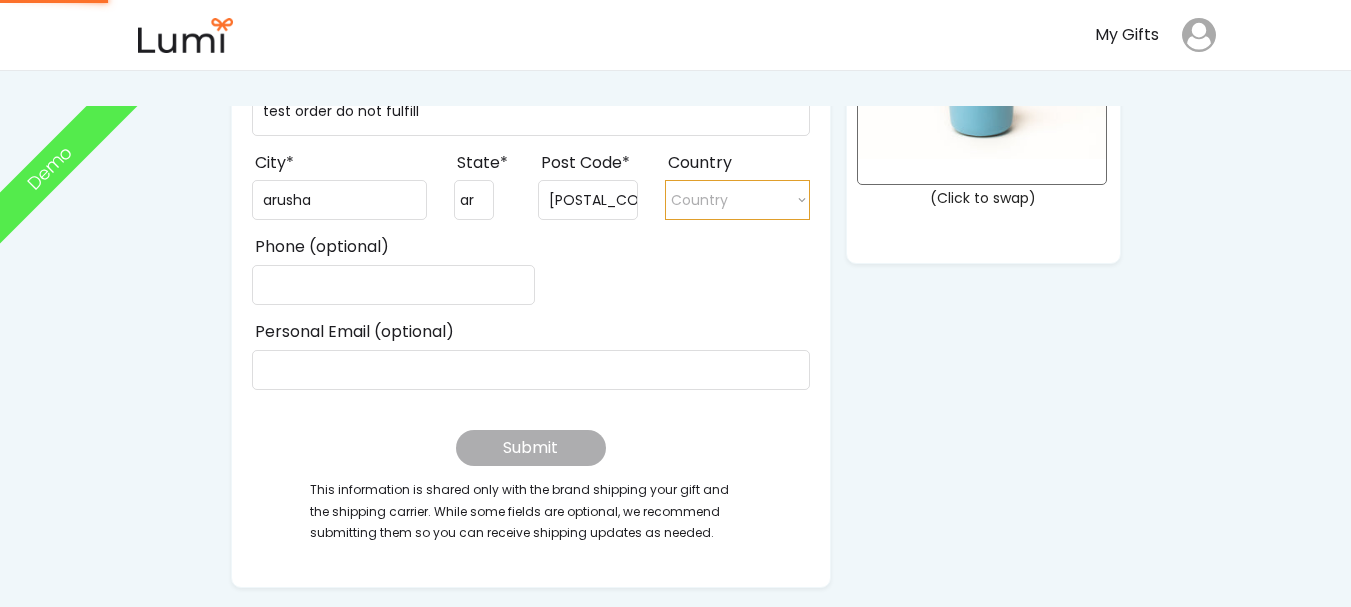 click on "[COUNTRY]" at bounding box center [737, 200] 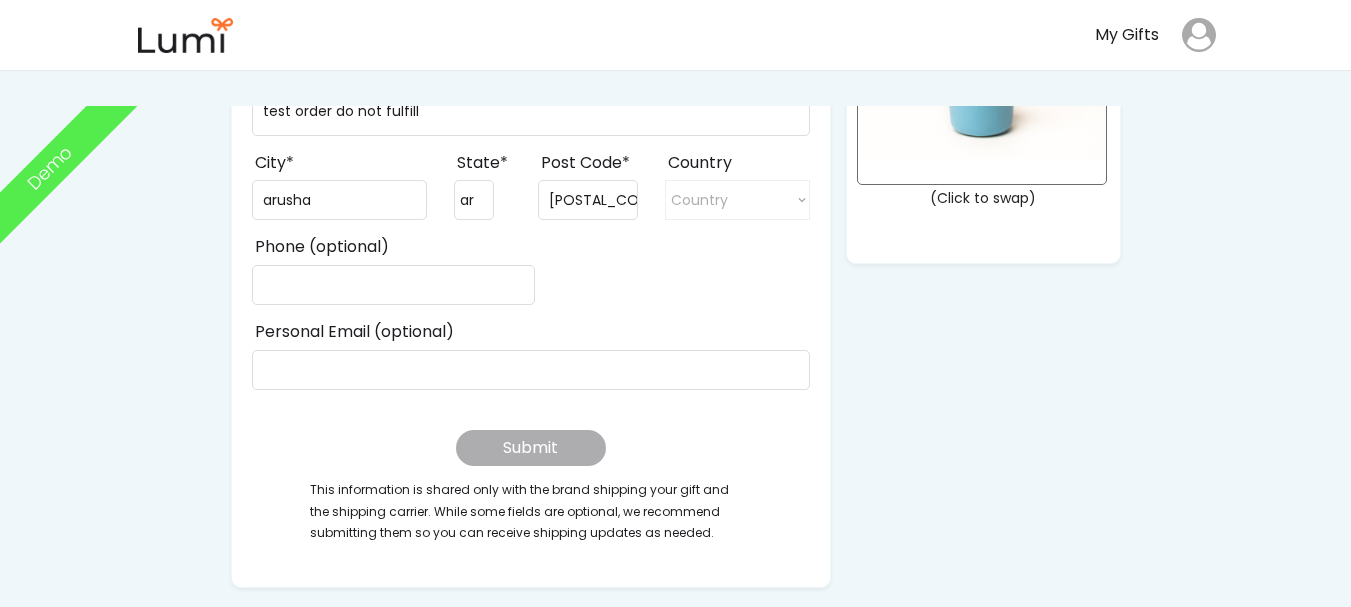 click on "Phone (optional)" at bounding box center [531, 267] 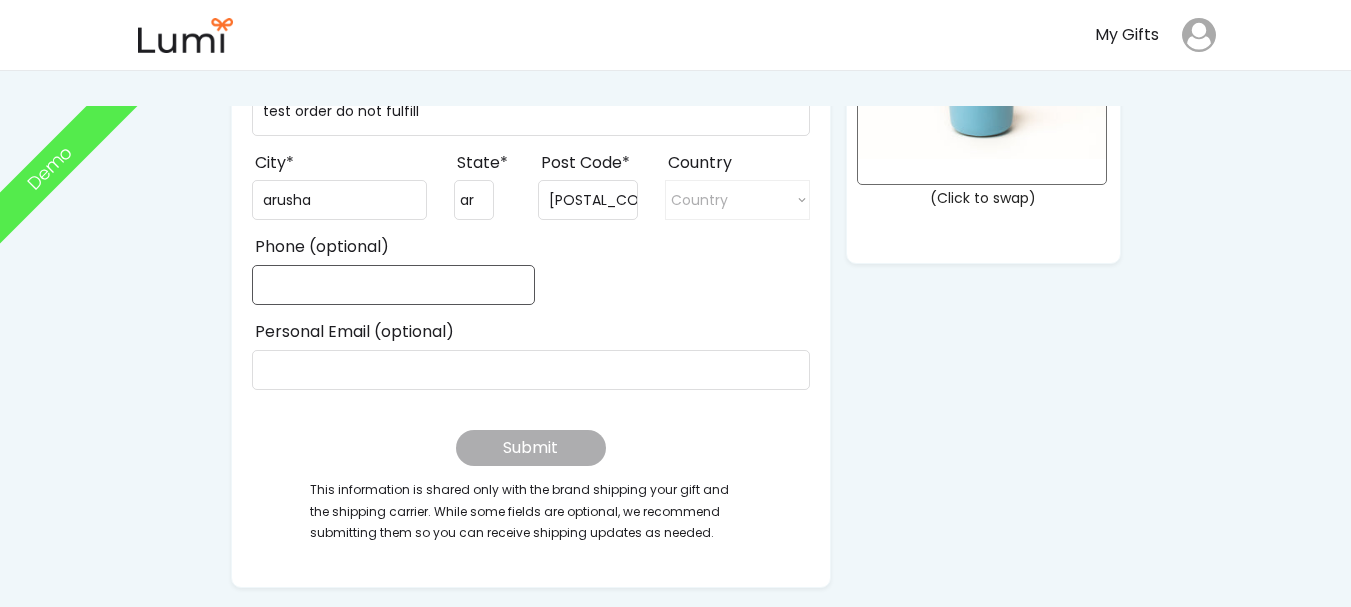 click at bounding box center (393, 285) 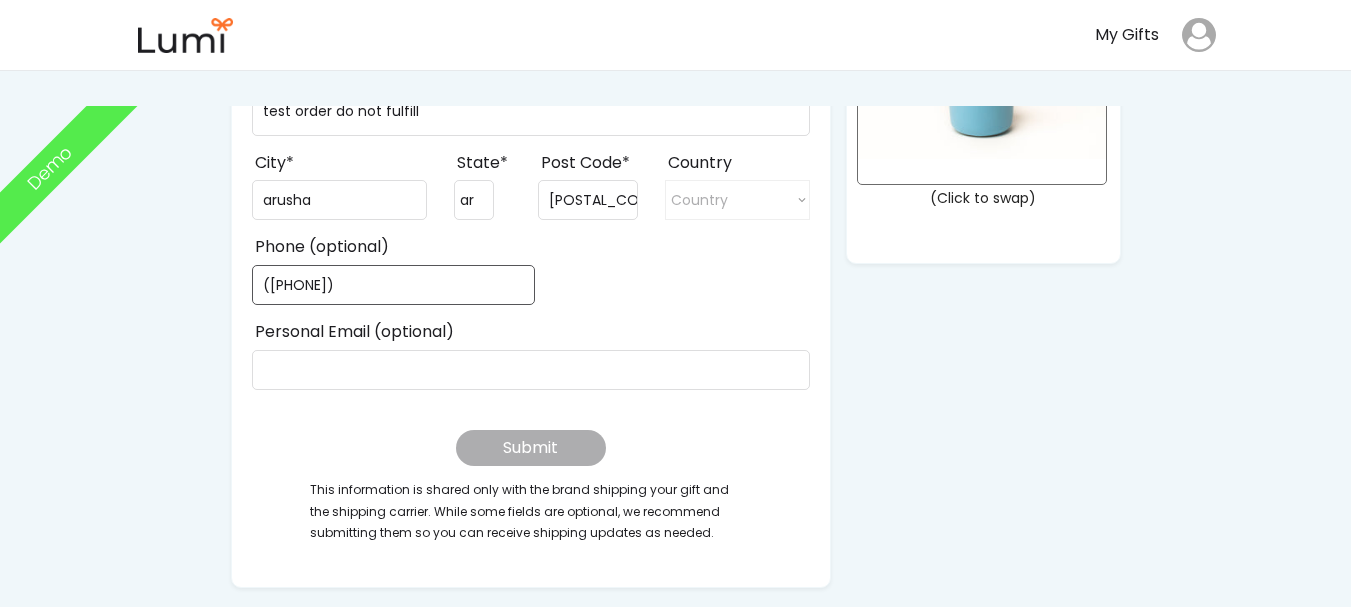 type on "([PHONE])" 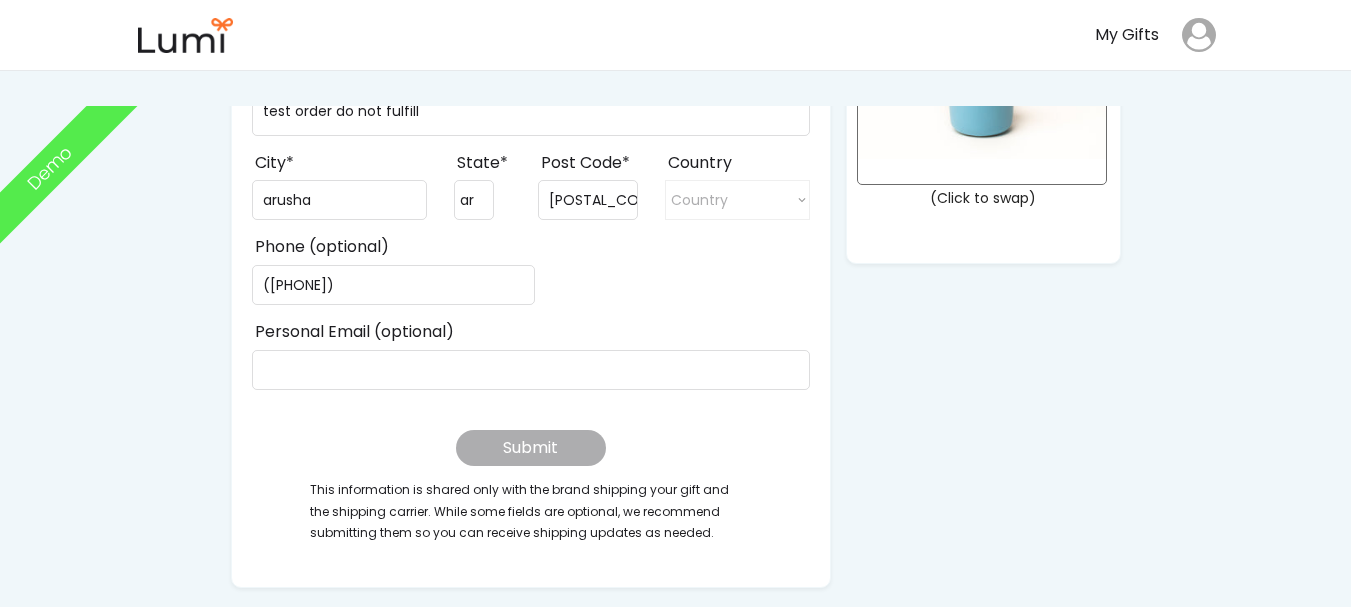 click on "Phone (optional)" at bounding box center [531, 267] 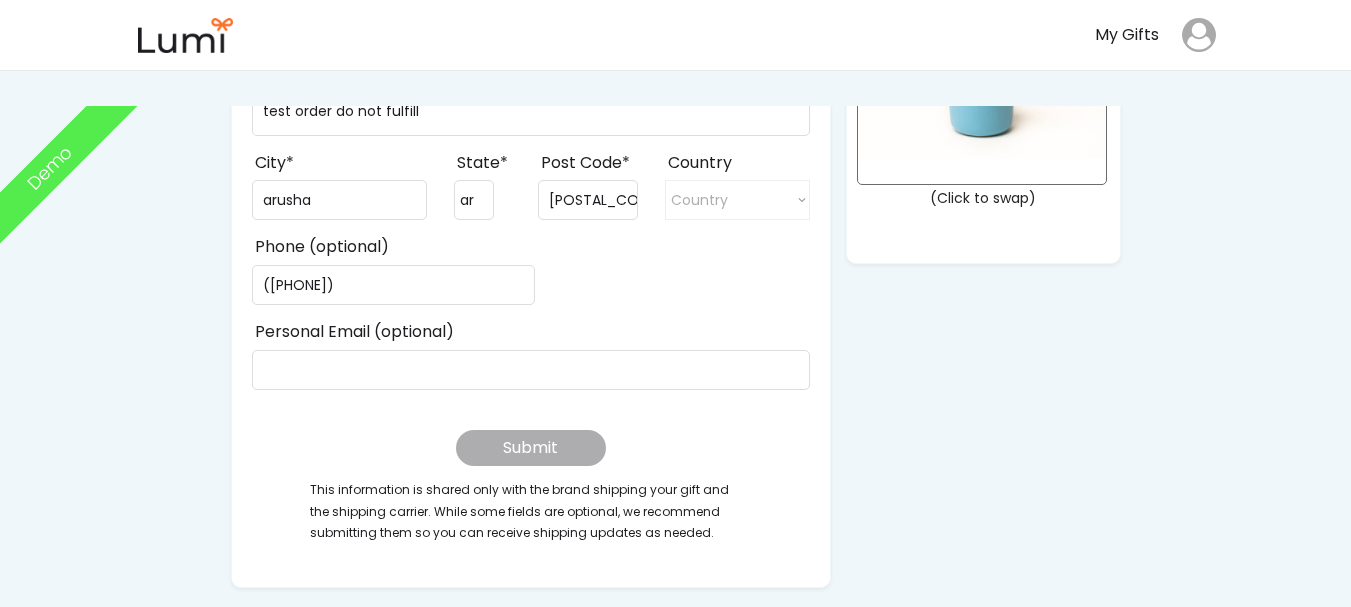 drag, startPoint x: 753, startPoint y: 222, endPoint x: 762, endPoint y: 205, distance: 19.235384 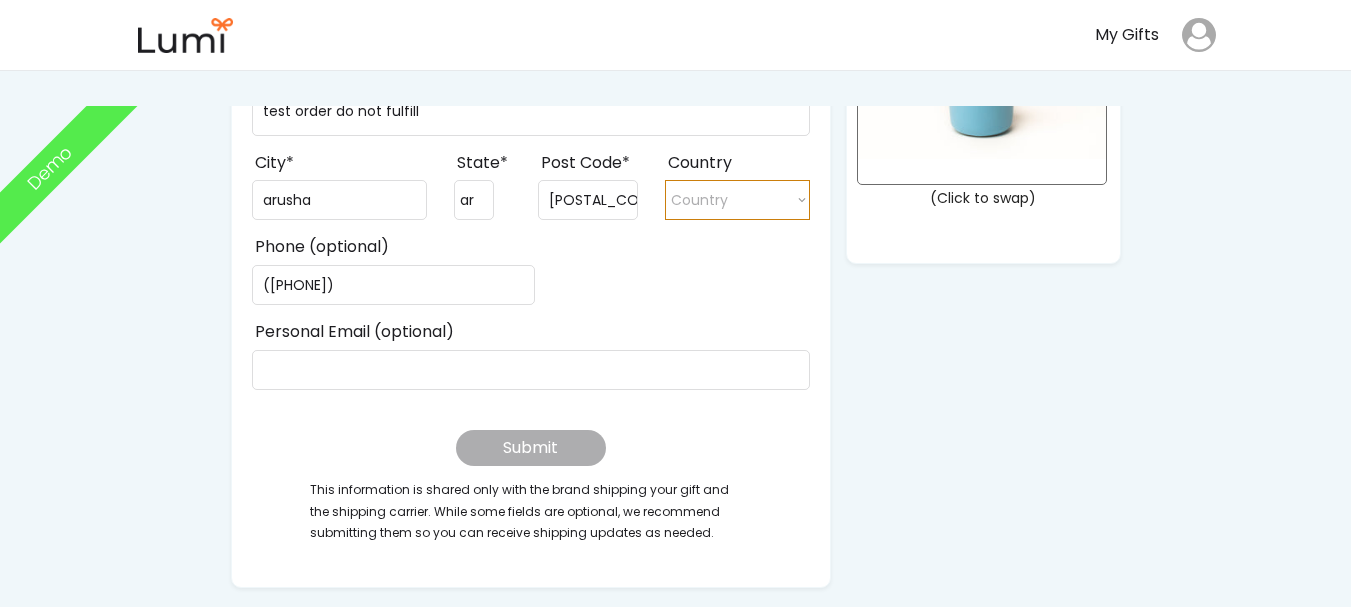 click on "[COUNTRY]" at bounding box center [737, 200] 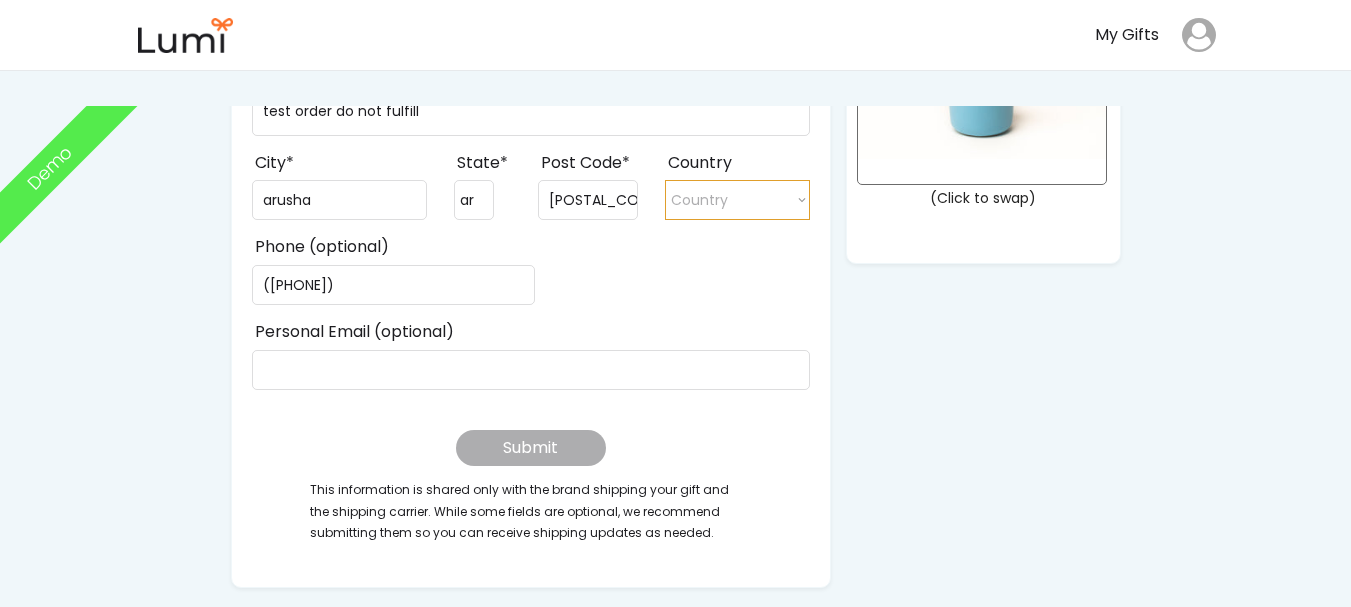 select on "[NUMERIC_ID]" 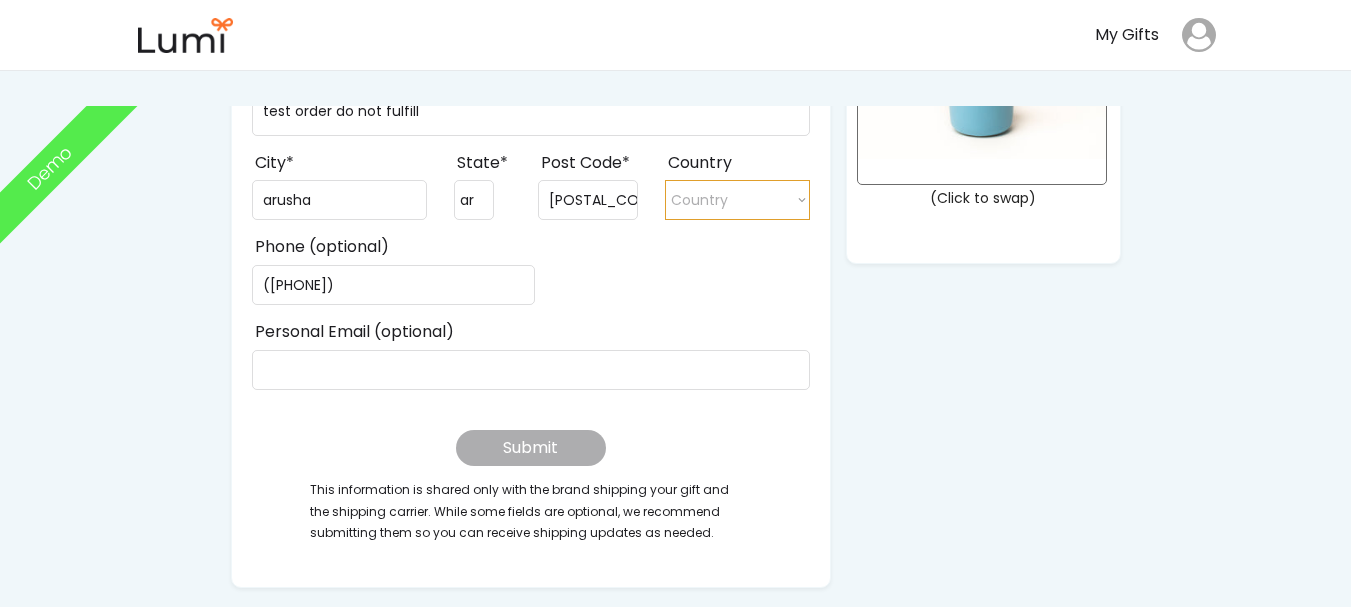 click on "[COUNTRY]" at bounding box center [737, 200] 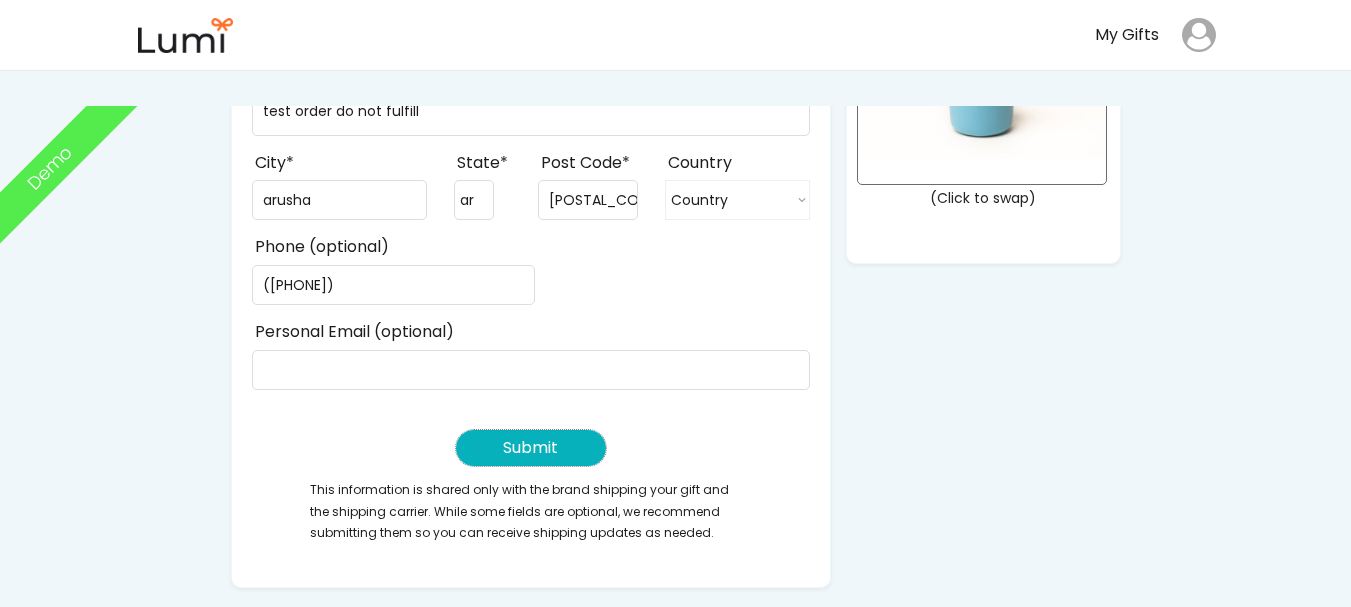click on "Submit" at bounding box center [531, 448] 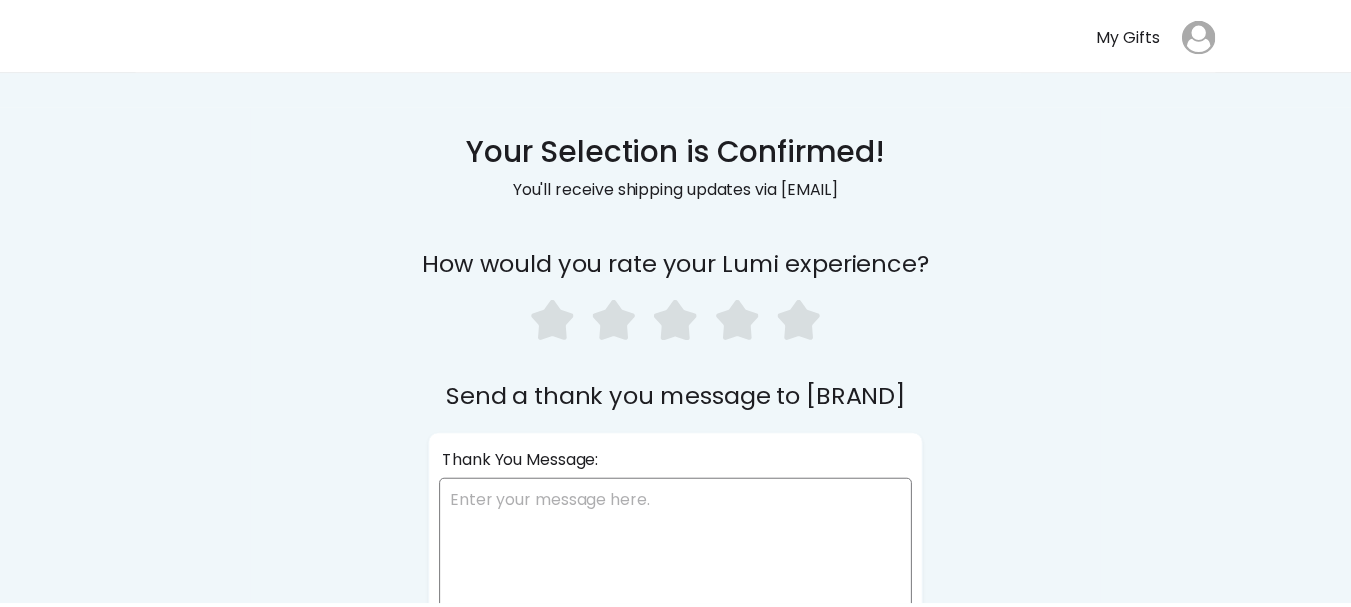 scroll, scrollTop: 0, scrollLeft: 0, axis: both 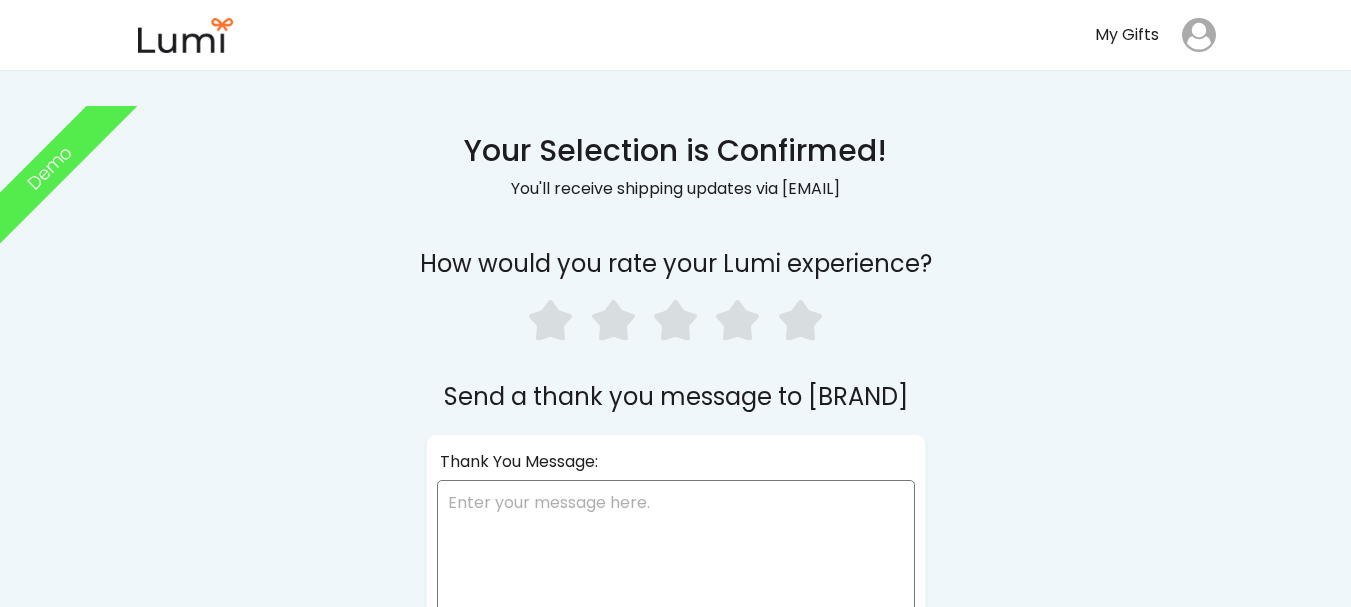 click 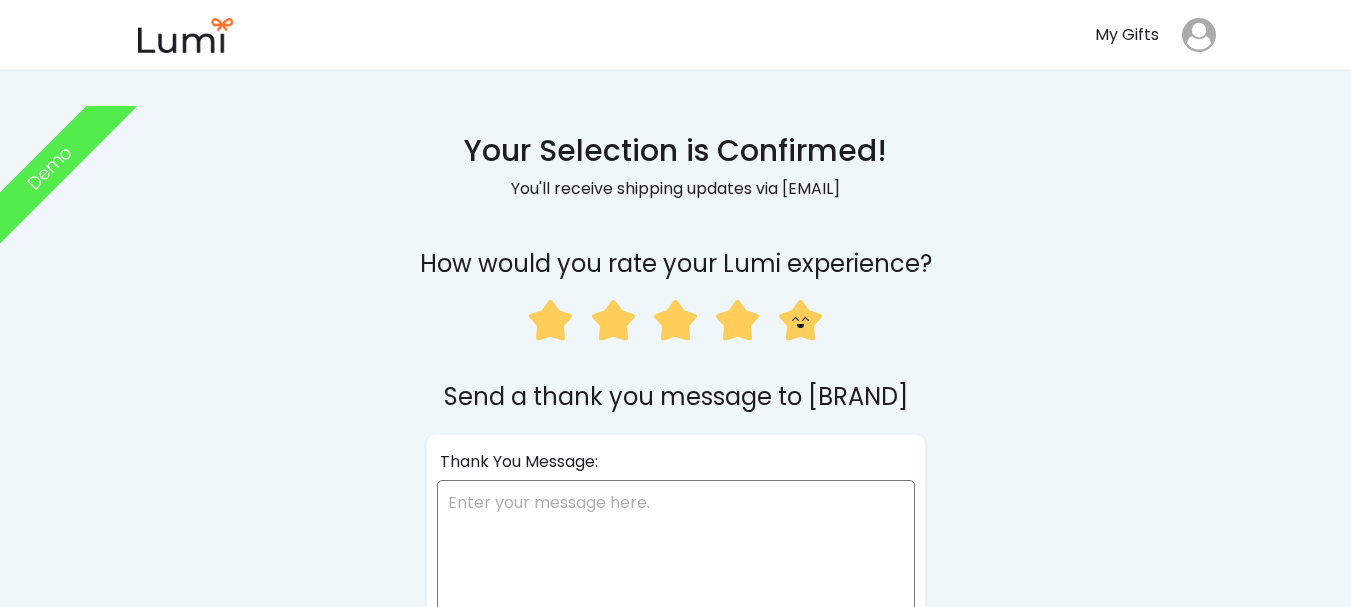 click on "Your Selection is Confirmed! You'll receive shipping updates via email. How would you rate your Lumi experience?
Send a thank you message to Temu Thank You Message: Submit Home Blog About Privacy Become a Brand Partner Frequently Asked Questions Contact Us Copyright 2025 | Lumi" at bounding box center [675, 492] 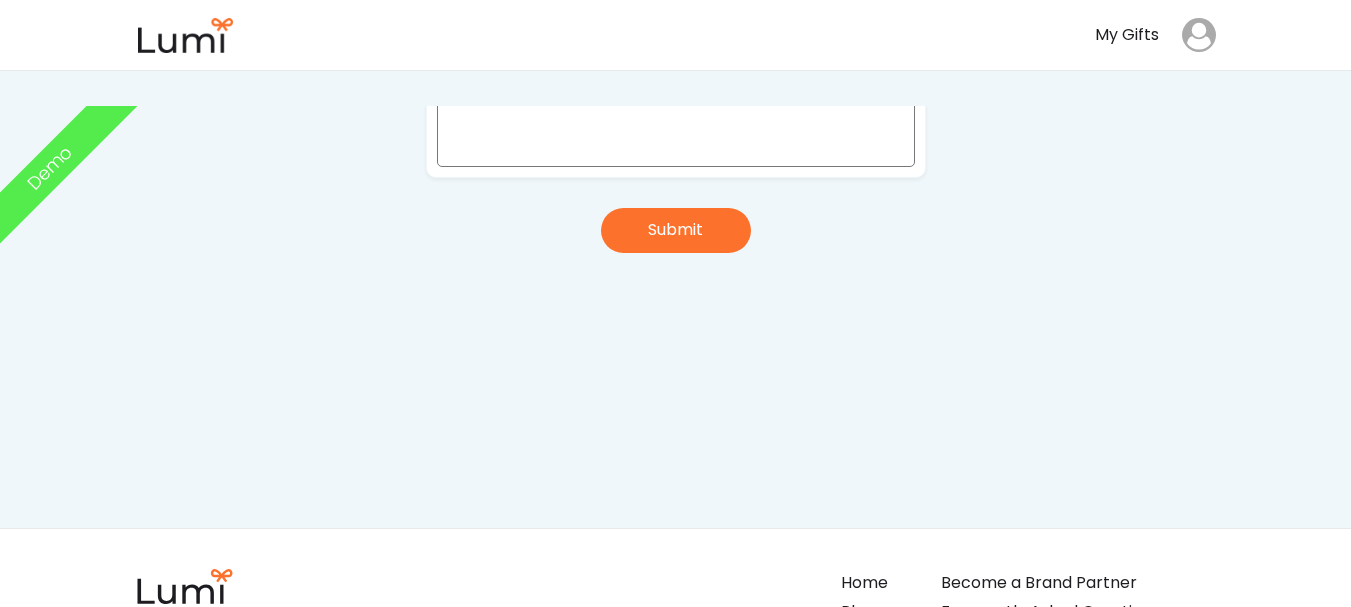 scroll, scrollTop: 473, scrollLeft: 0, axis: vertical 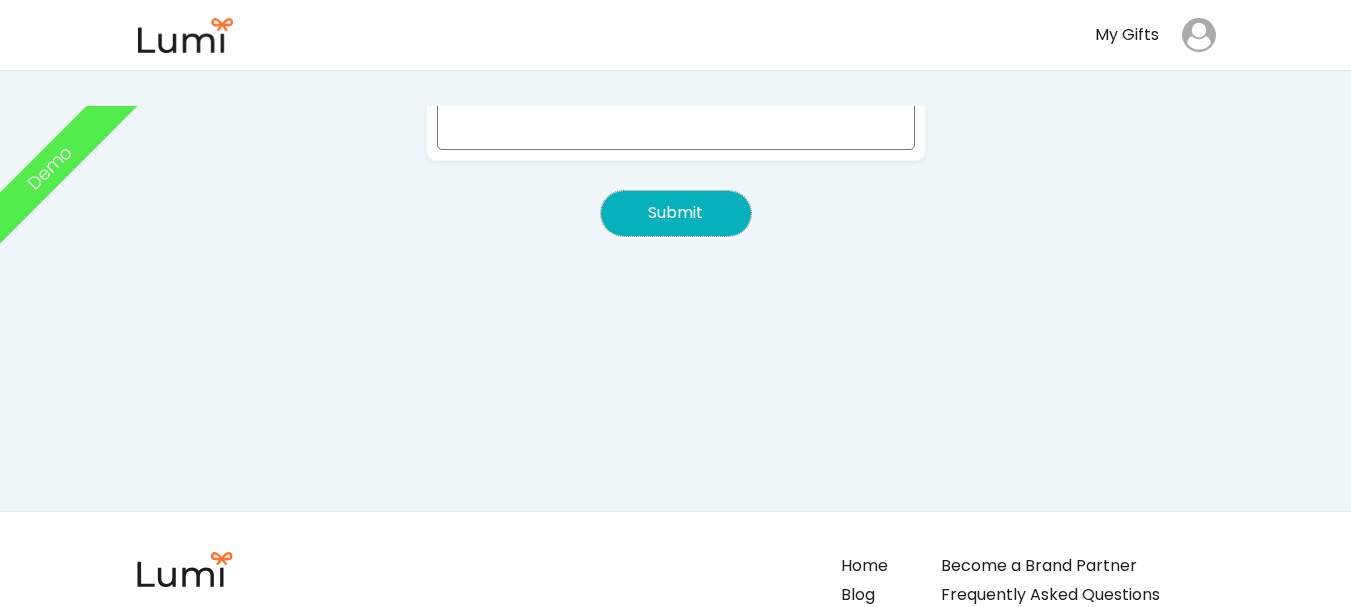 click on "Submit" at bounding box center (676, 213) 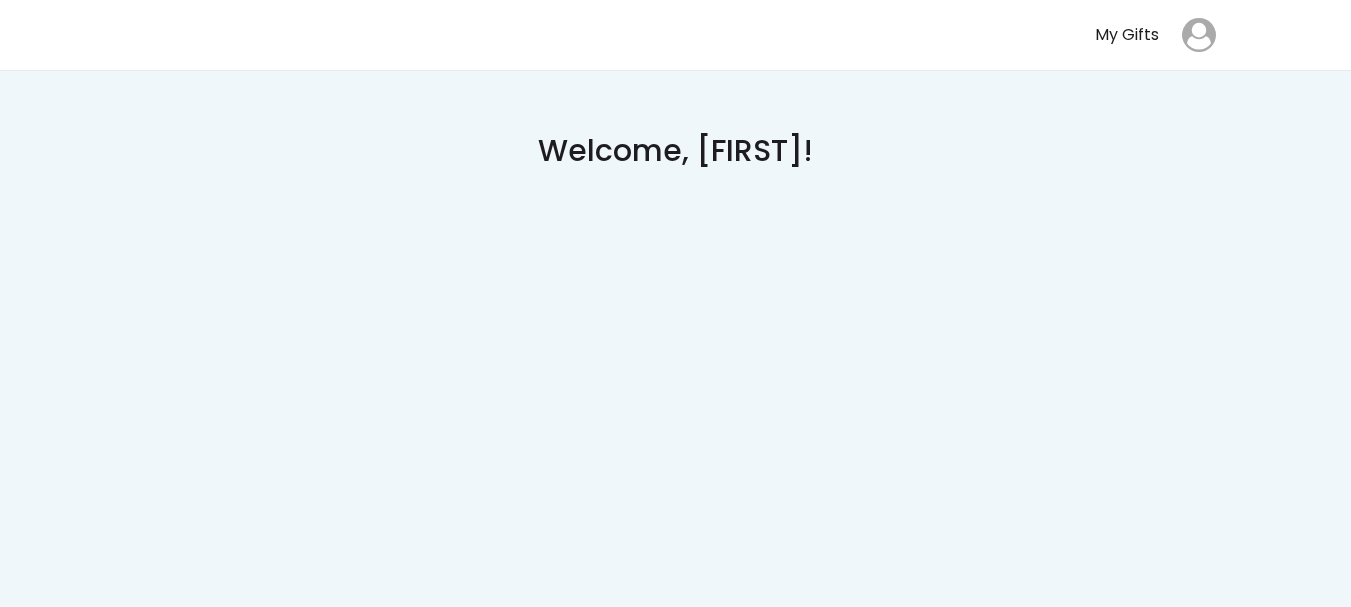 scroll, scrollTop: 0, scrollLeft: 0, axis: both 